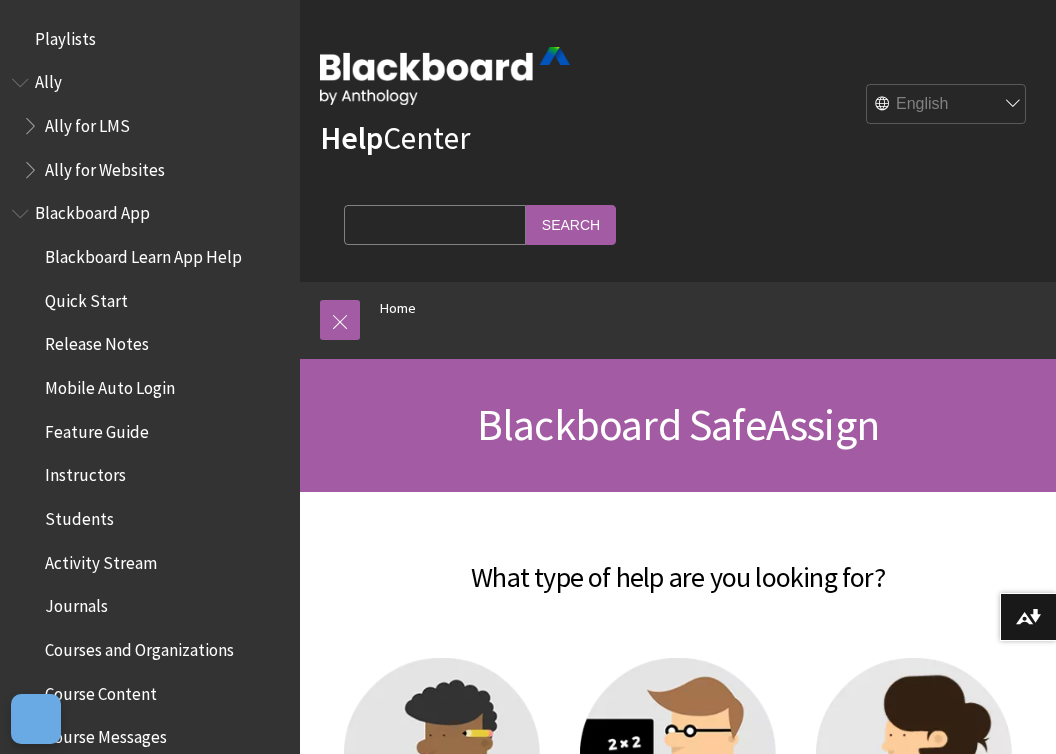 scroll, scrollTop: 0, scrollLeft: 0, axis: both 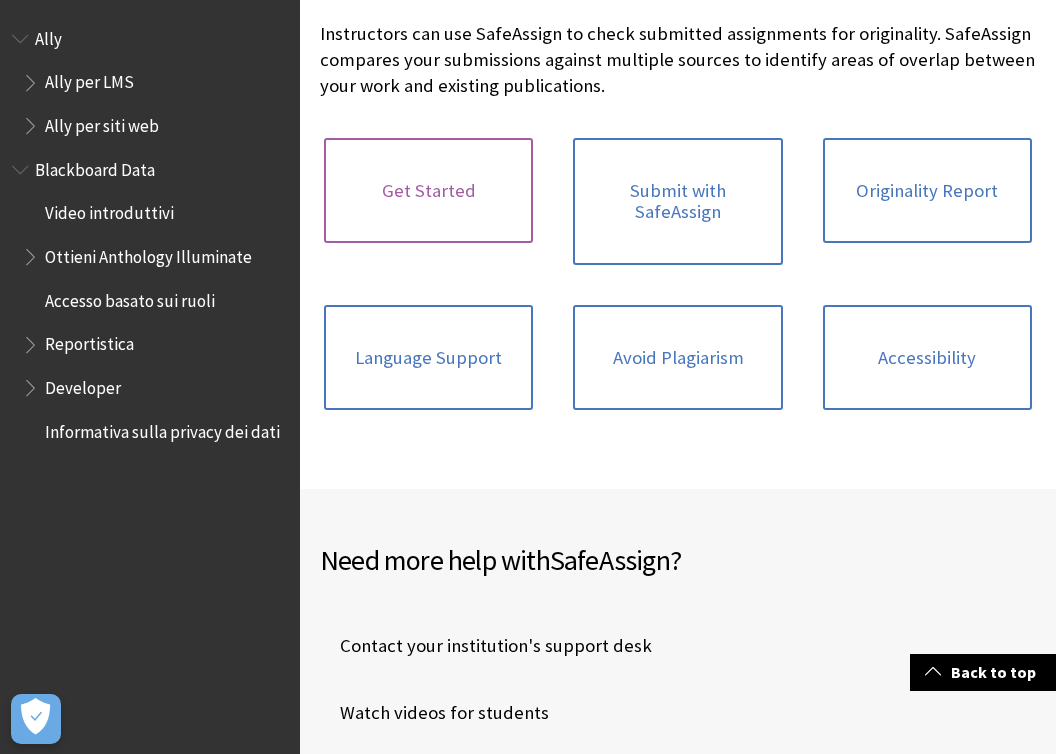 click on "Get Started" at bounding box center [428, 191] 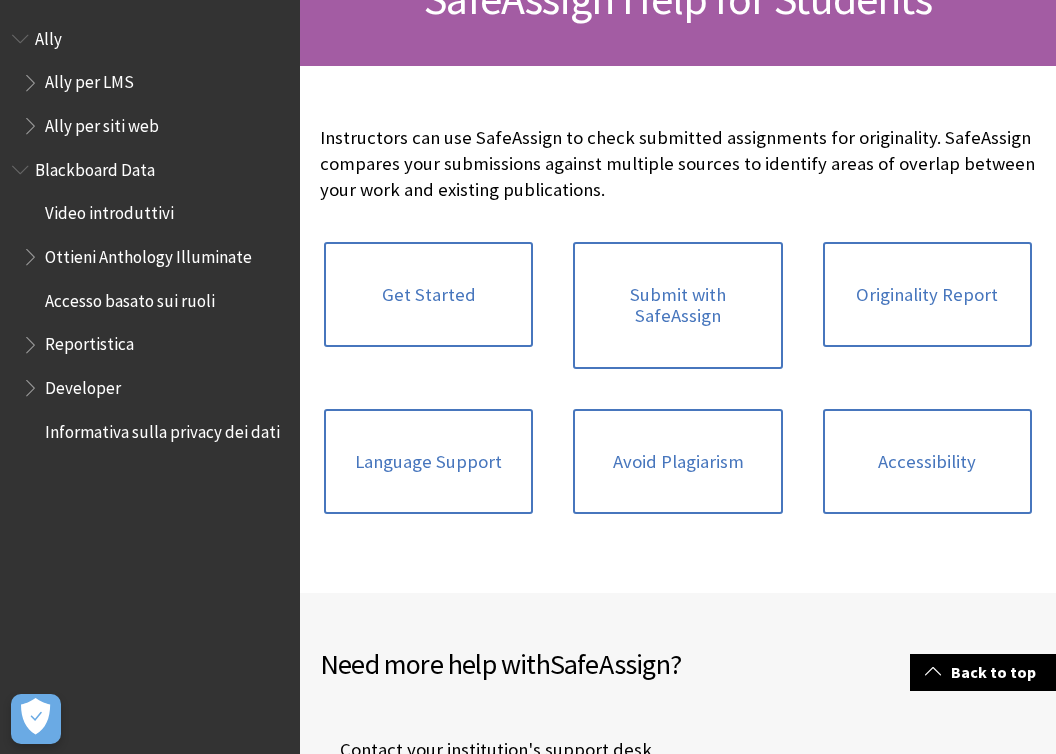 scroll, scrollTop: 425, scrollLeft: 0, axis: vertical 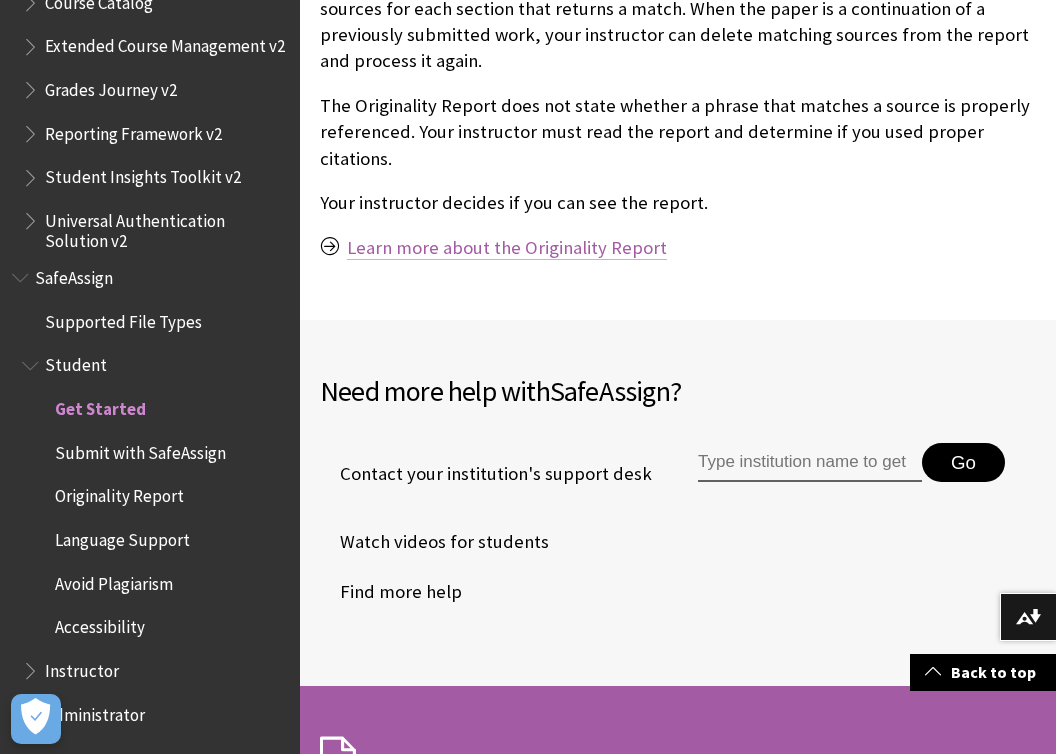 click on "Learn more about the Originality Report" at bounding box center (507, 248) 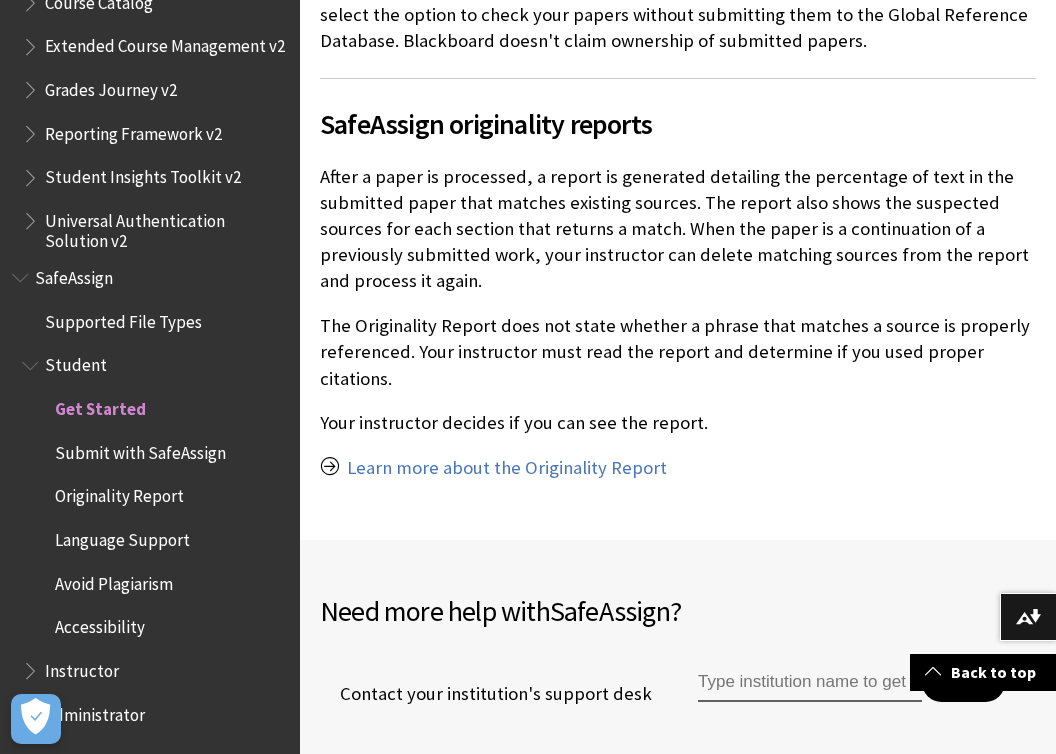 scroll, scrollTop: 1553, scrollLeft: 0, axis: vertical 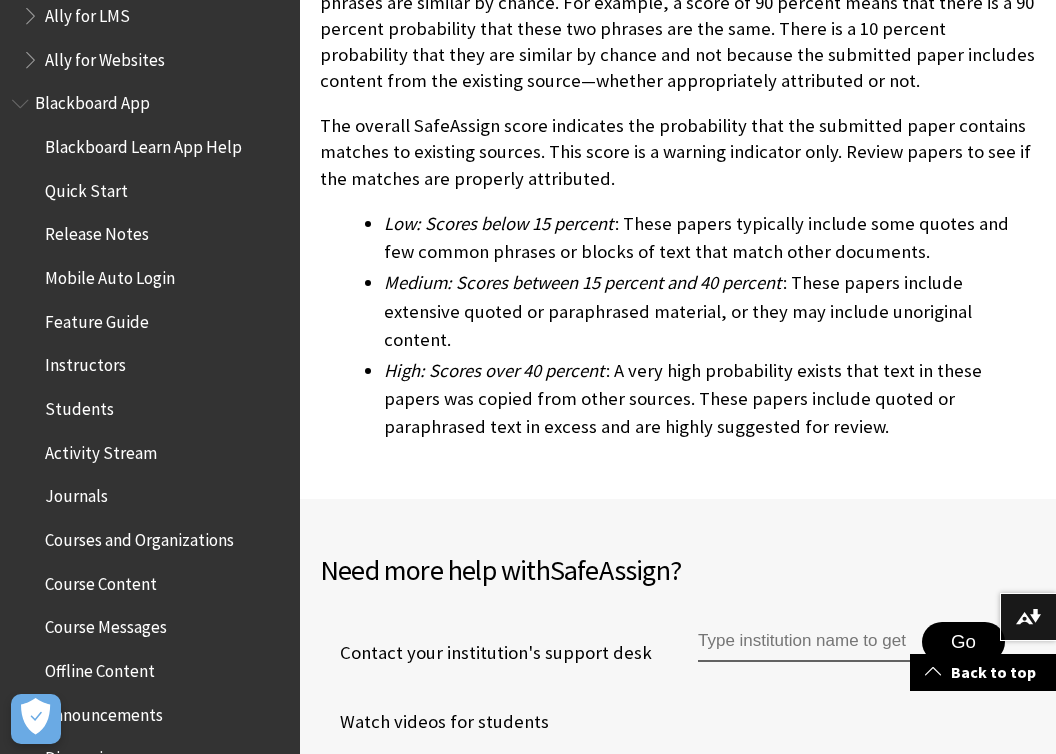 click on "Students" at bounding box center (155, 409) 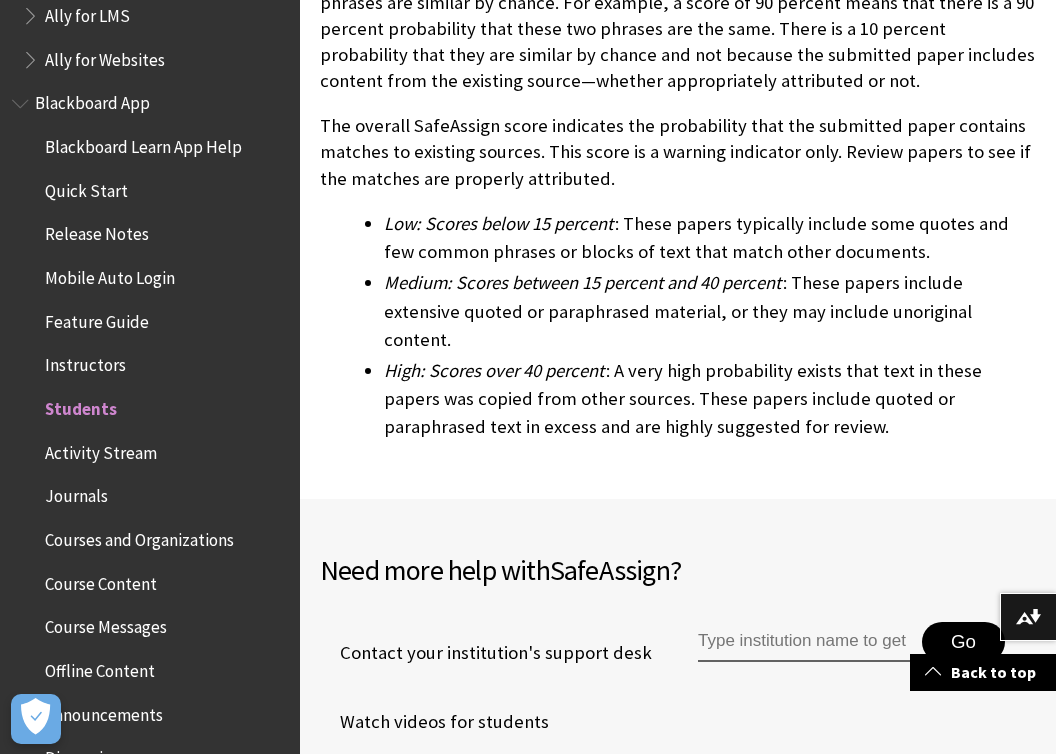scroll, scrollTop: 154, scrollLeft: 0, axis: vertical 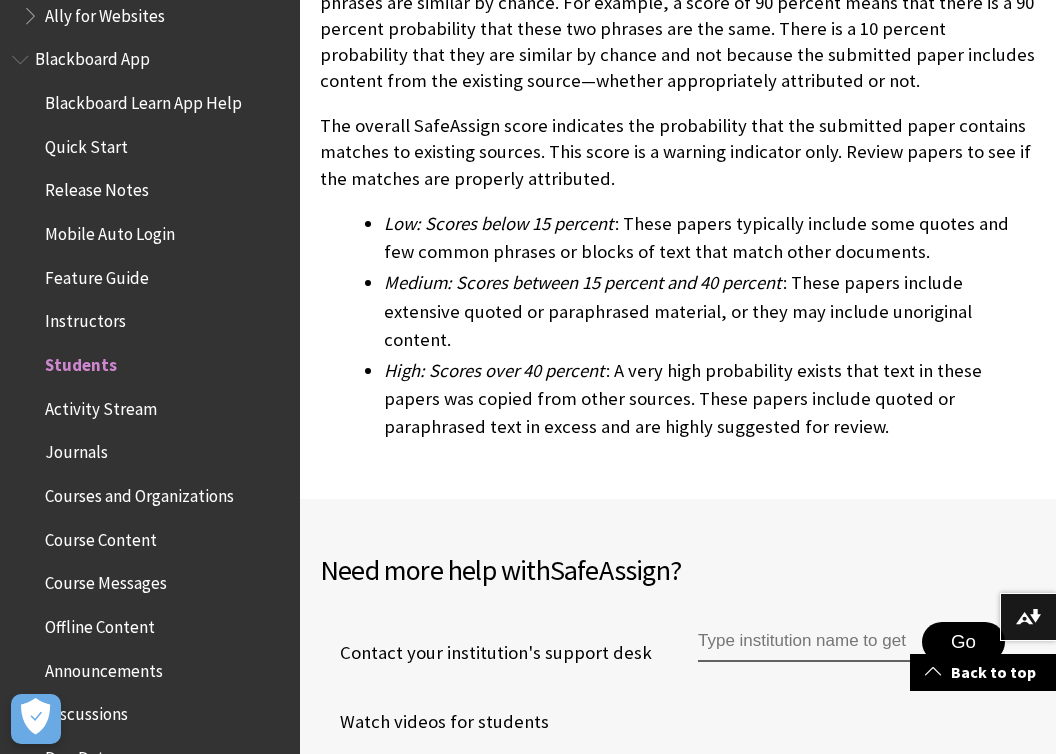click on "Students" at bounding box center (155, 365) 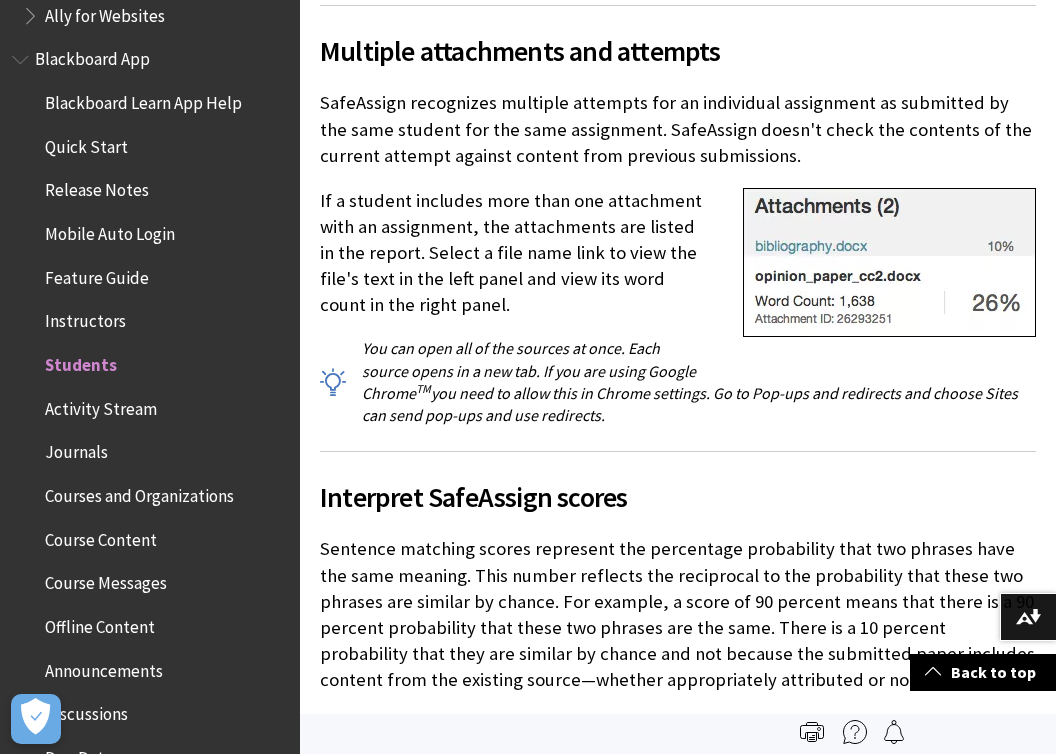 scroll, scrollTop: 5845, scrollLeft: 0, axis: vertical 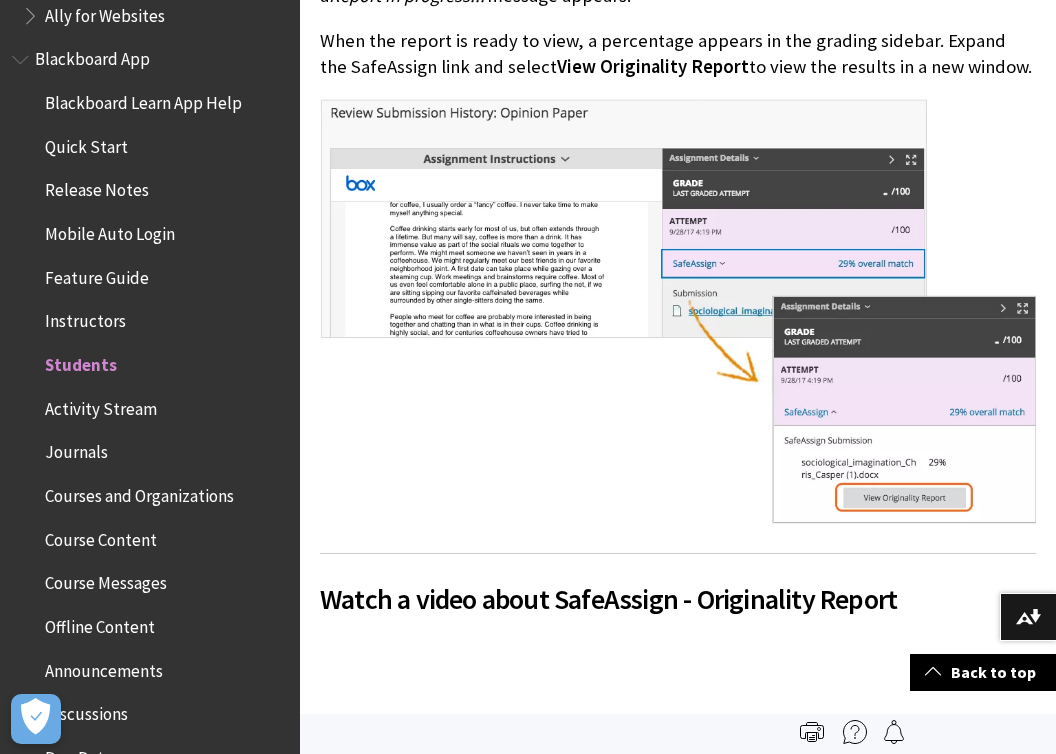 click at bounding box center (678, 311) 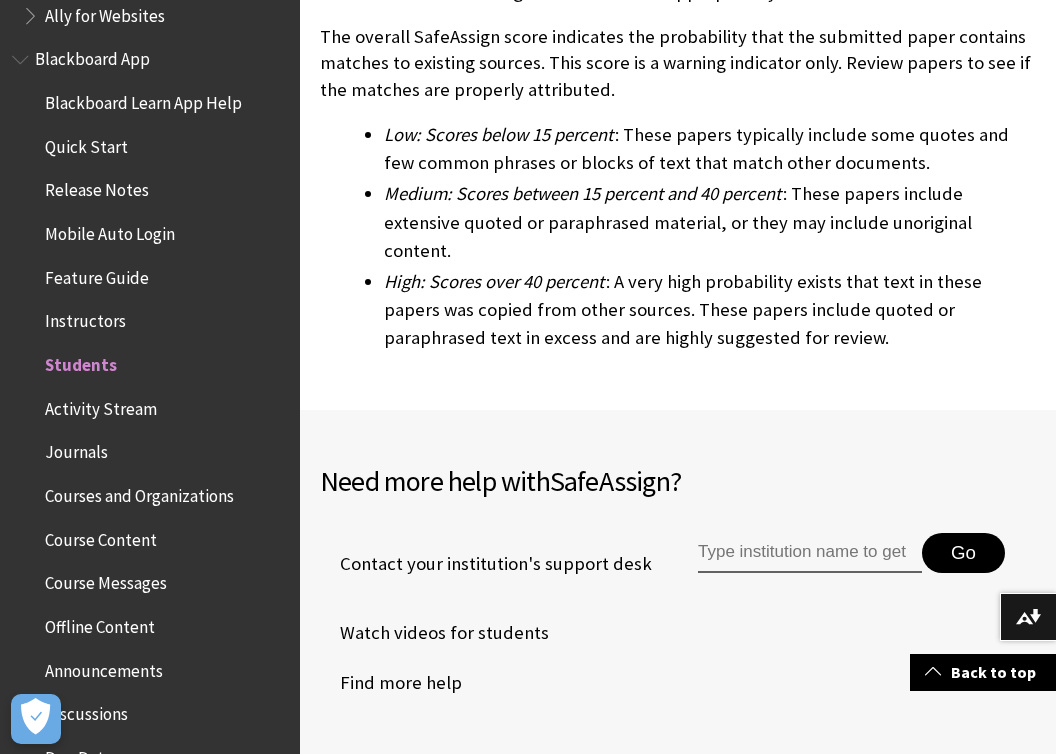 scroll, scrollTop: 6571, scrollLeft: 0, axis: vertical 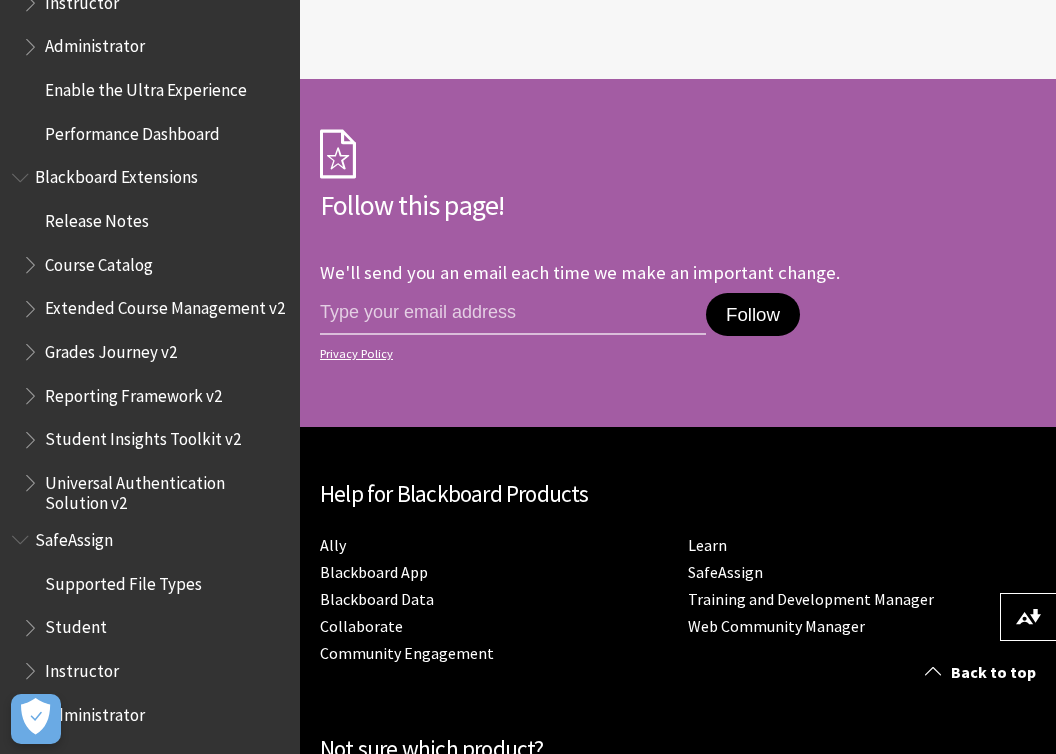 click on "Supported File Types" at bounding box center (123, 580) 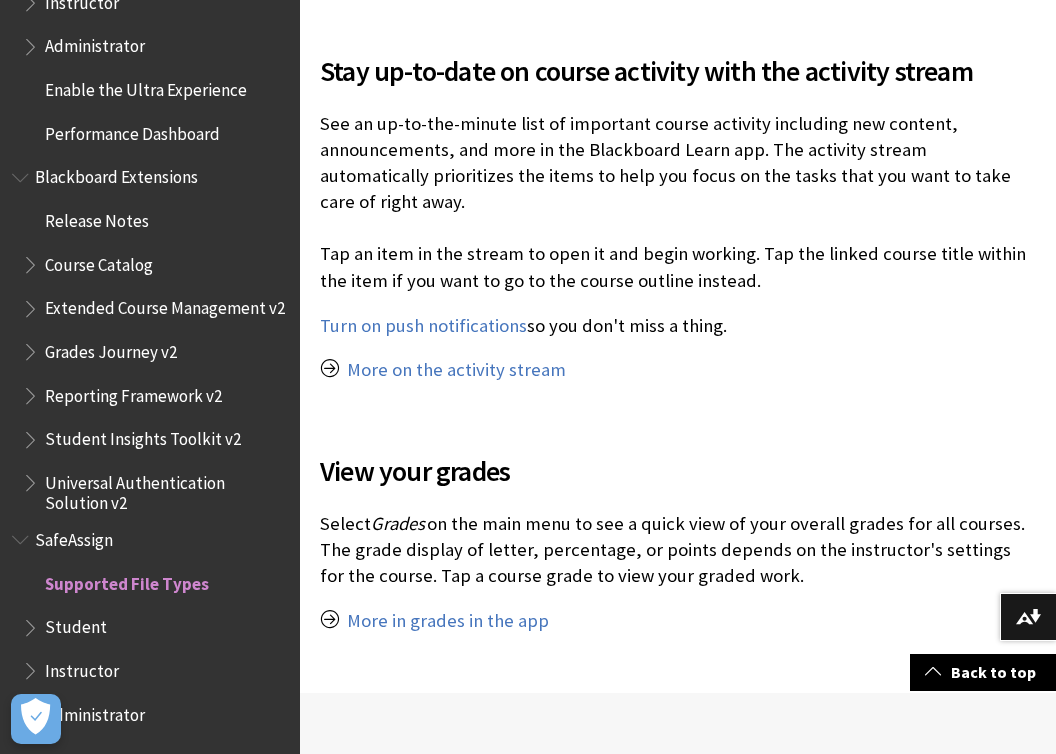 scroll, scrollTop: 2017, scrollLeft: 0, axis: vertical 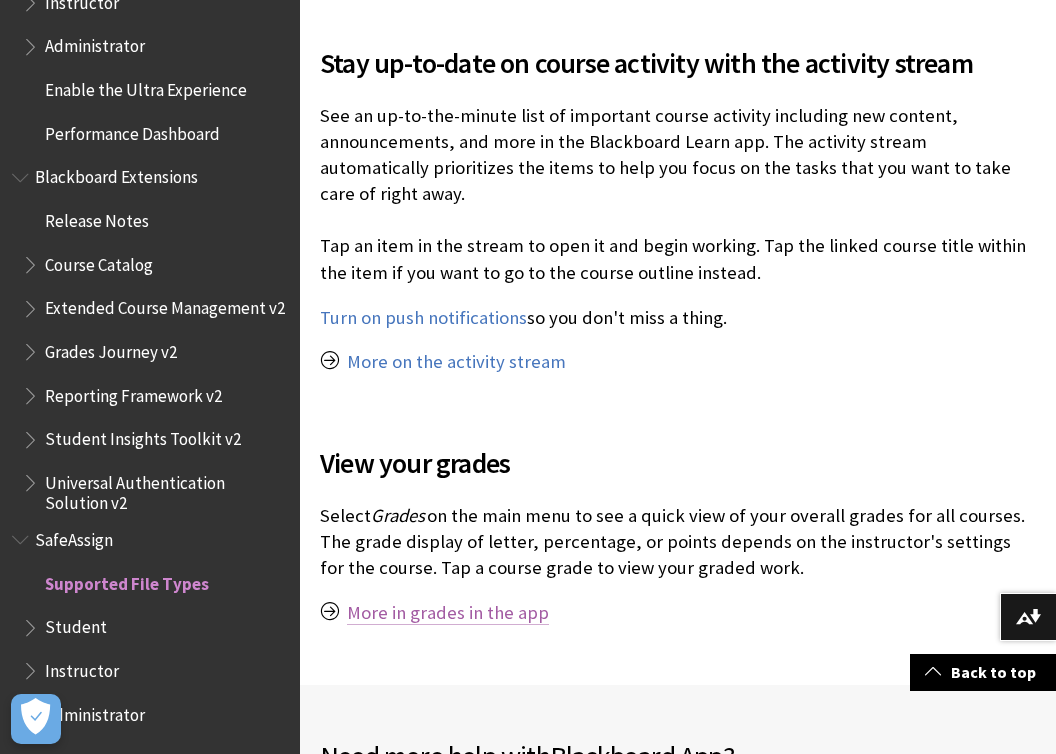 click on "More in grades in the app" at bounding box center [448, 613] 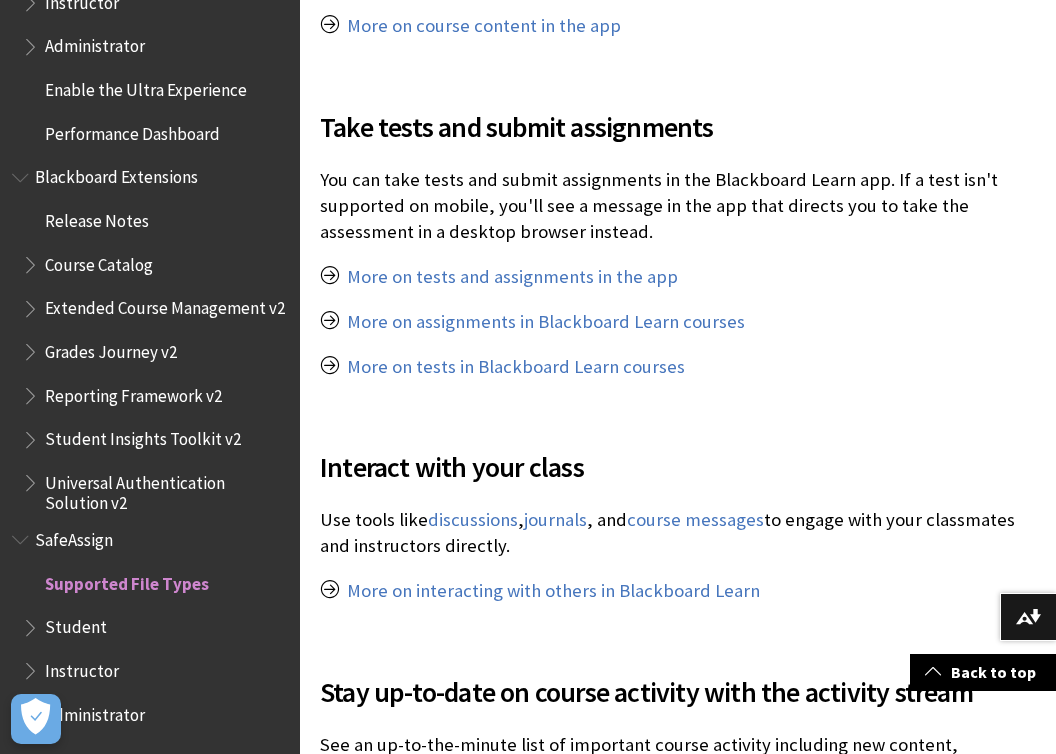 scroll, scrollTop: 1848, scrollLeft: 0, axis: vertical 